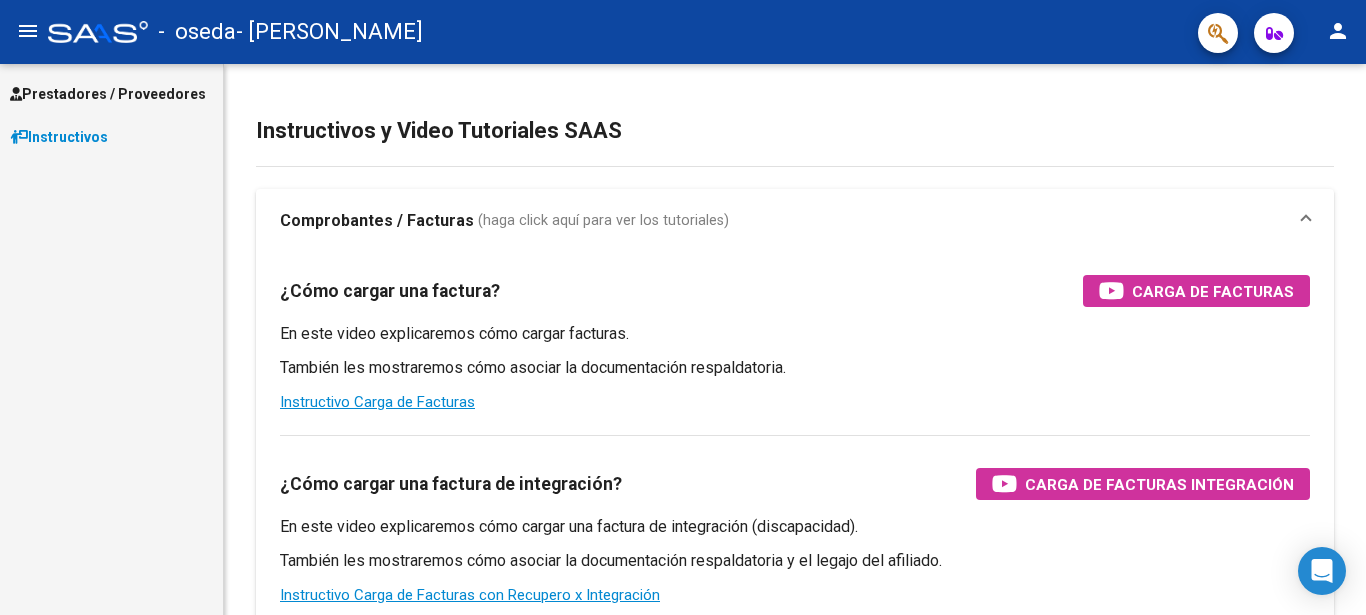scroll, scrollTop: 0, scrollLeft: 0, axis: both 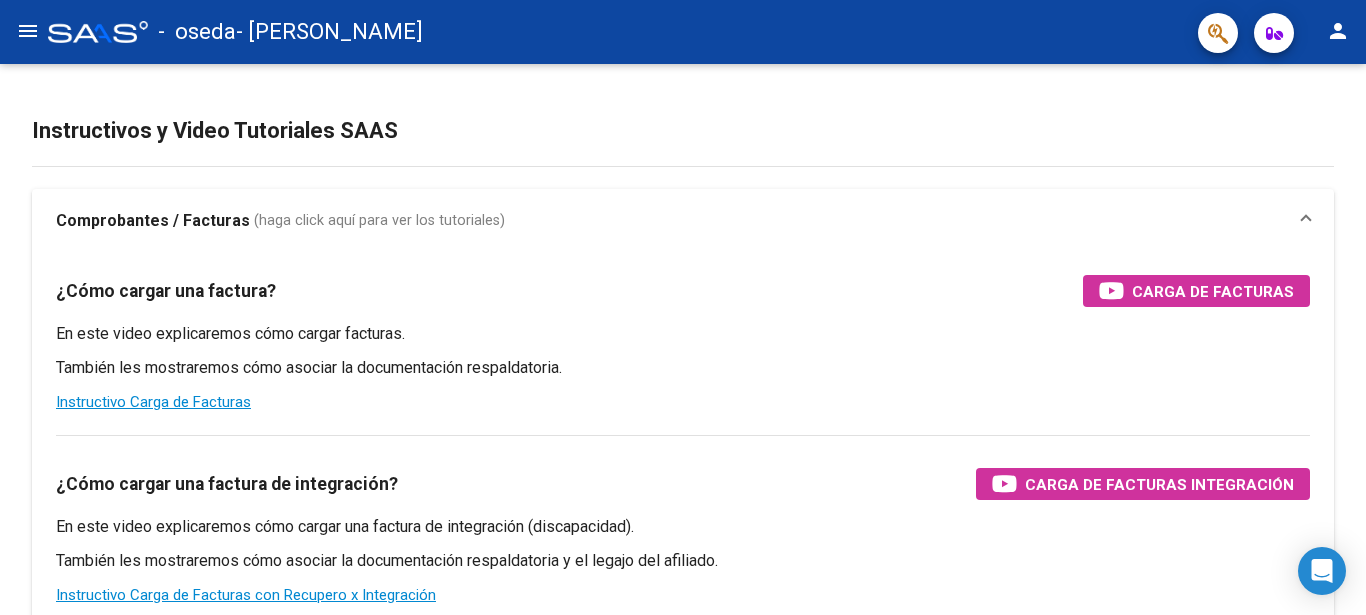 click on "menu" 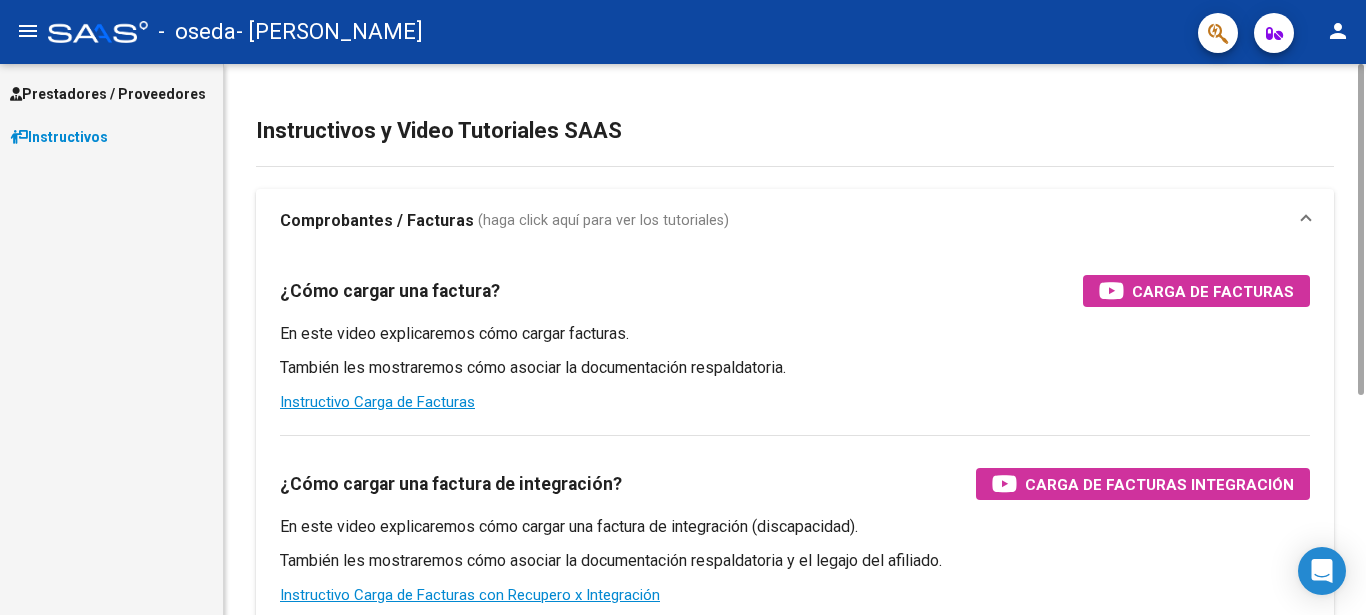 scroll, scrollTop: 204, scrollLeft: 0, axis: vertical 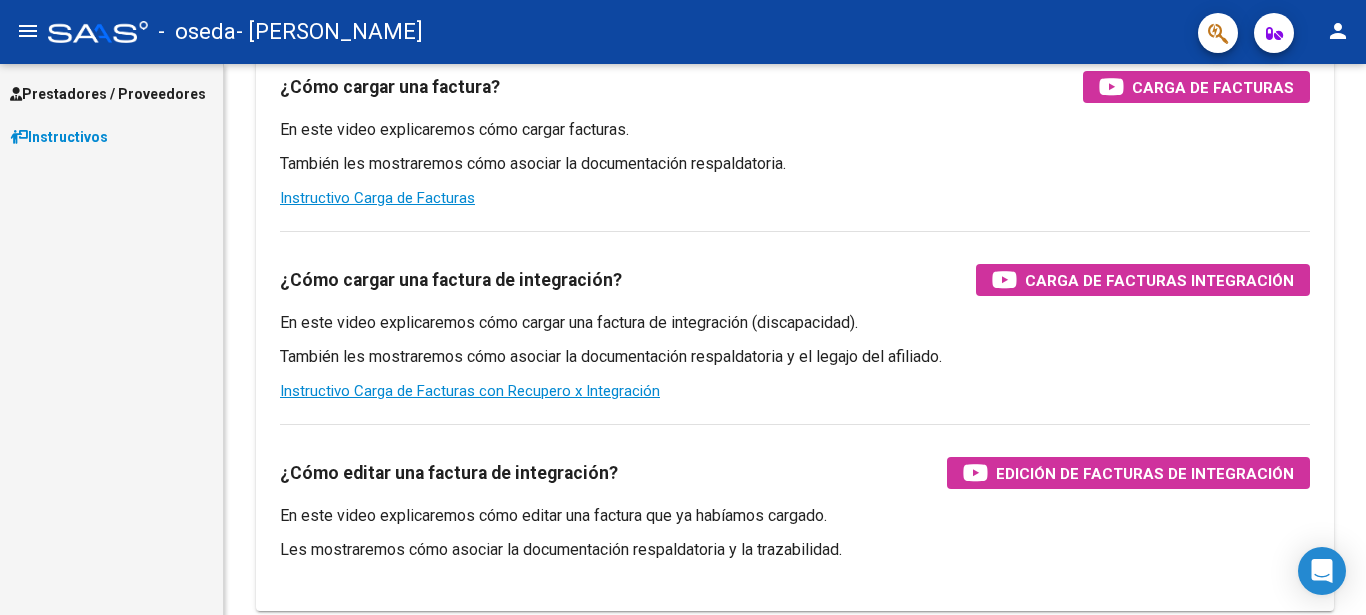 click 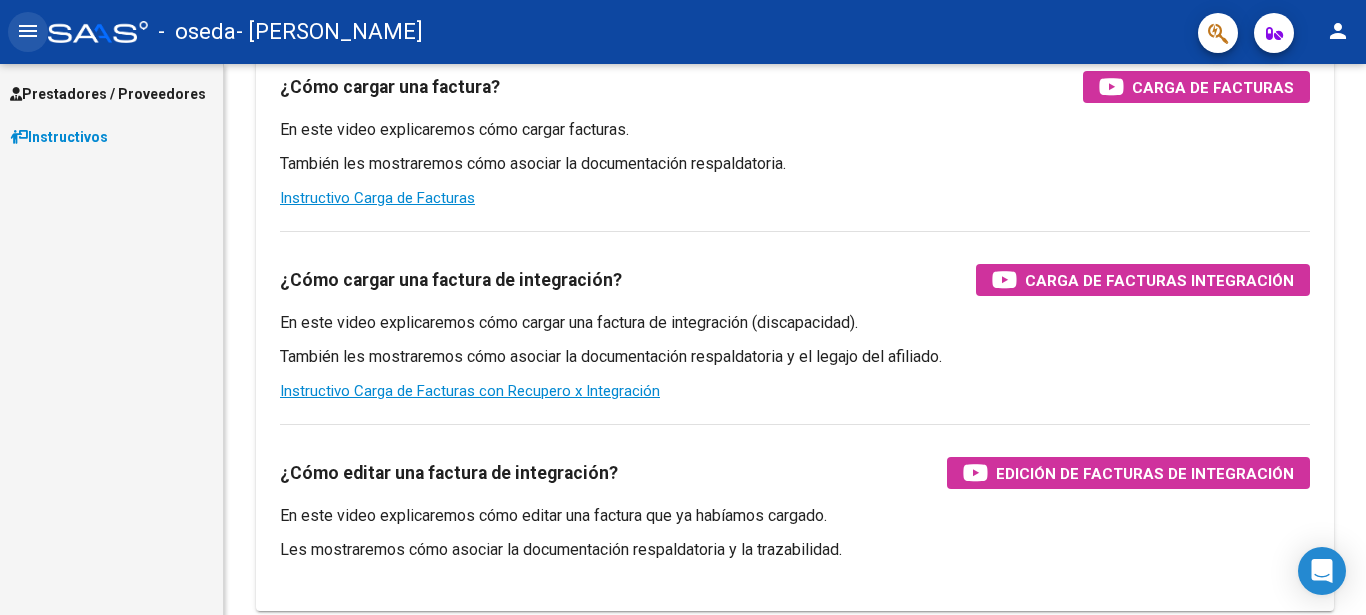 click on "menu" 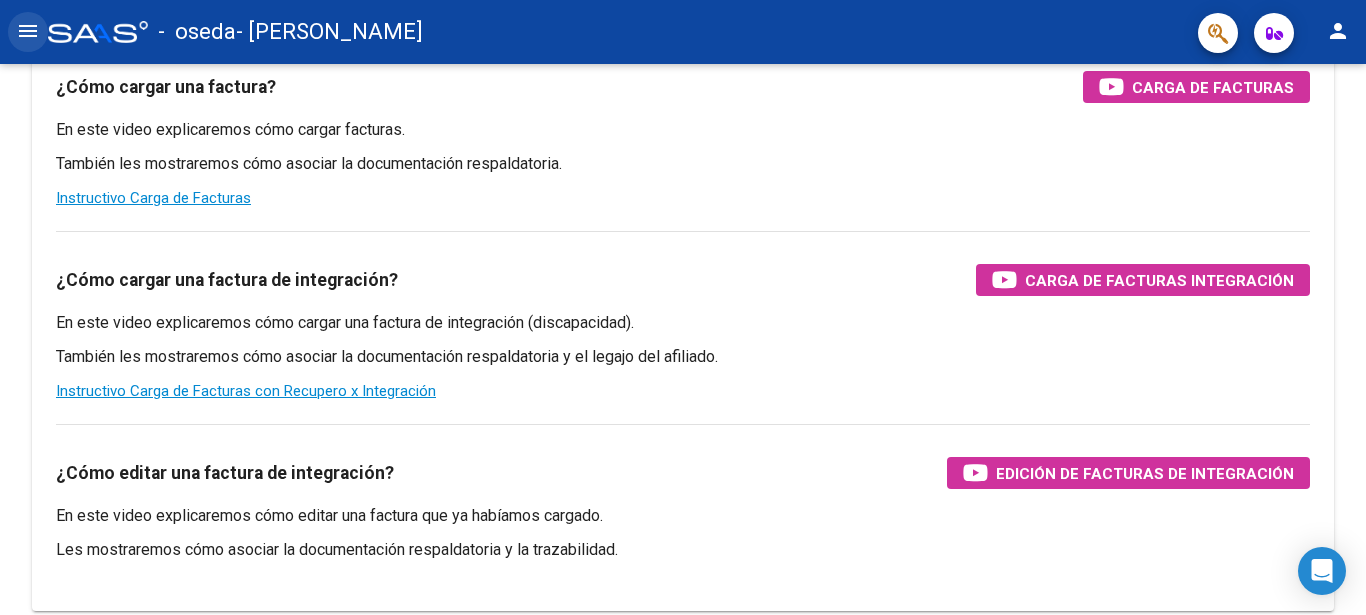 click on "menu" 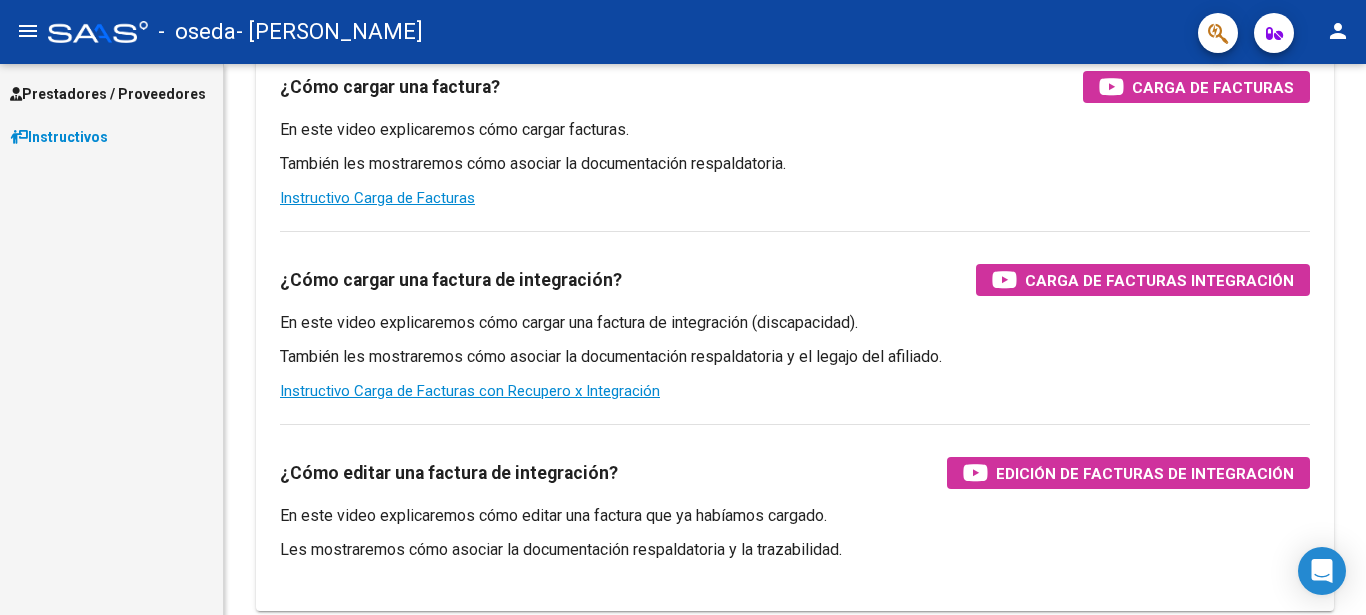 click on "Prestadores / Proveedores" at bounding box center [108, 94] 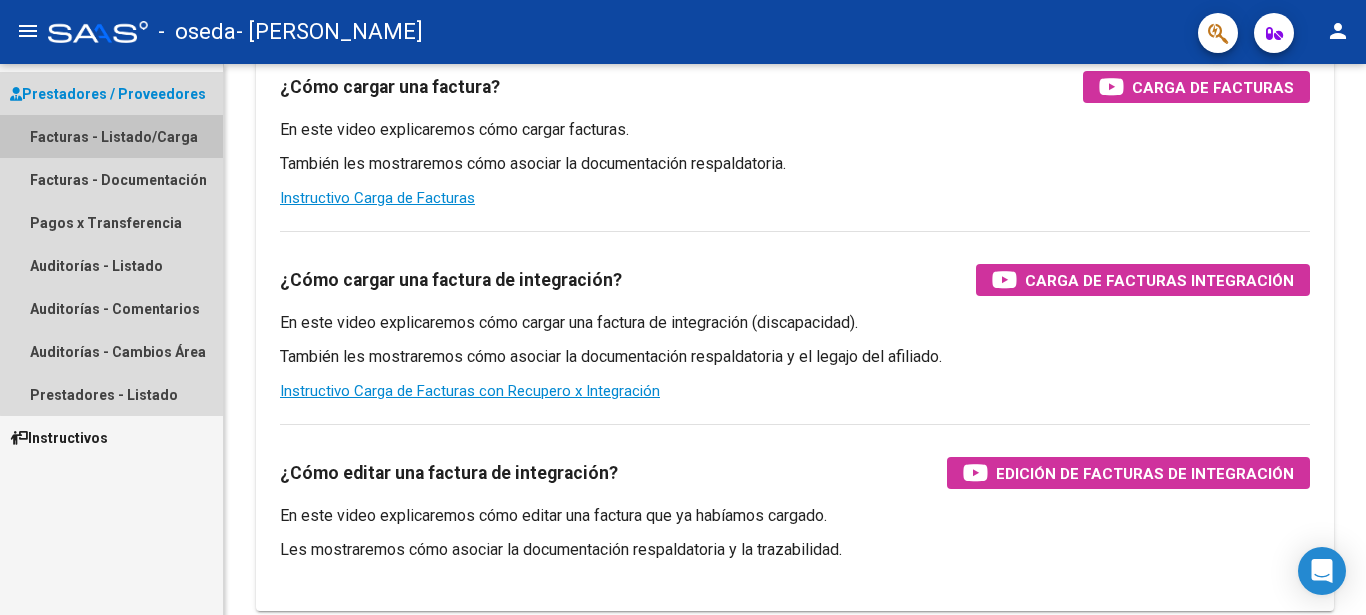click on "Facturas - Listado/Carga" at bounding box center (111, 136) 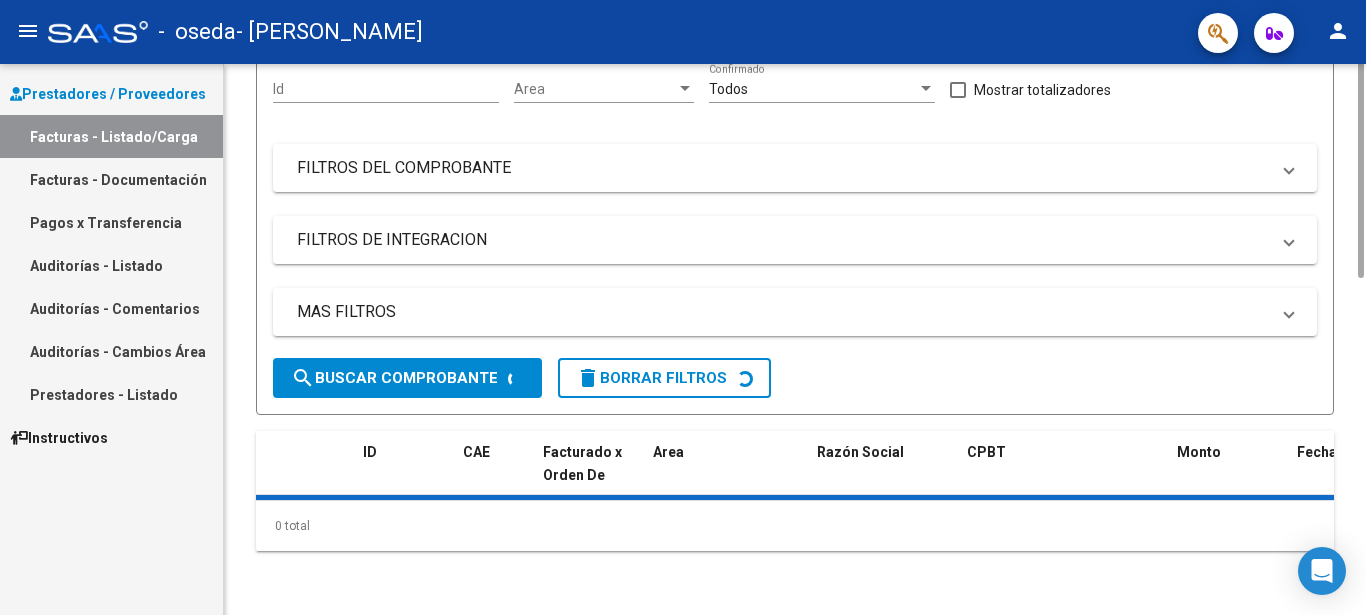 scroll, scrollTop: 0, scrollLeft: 0, axis: both 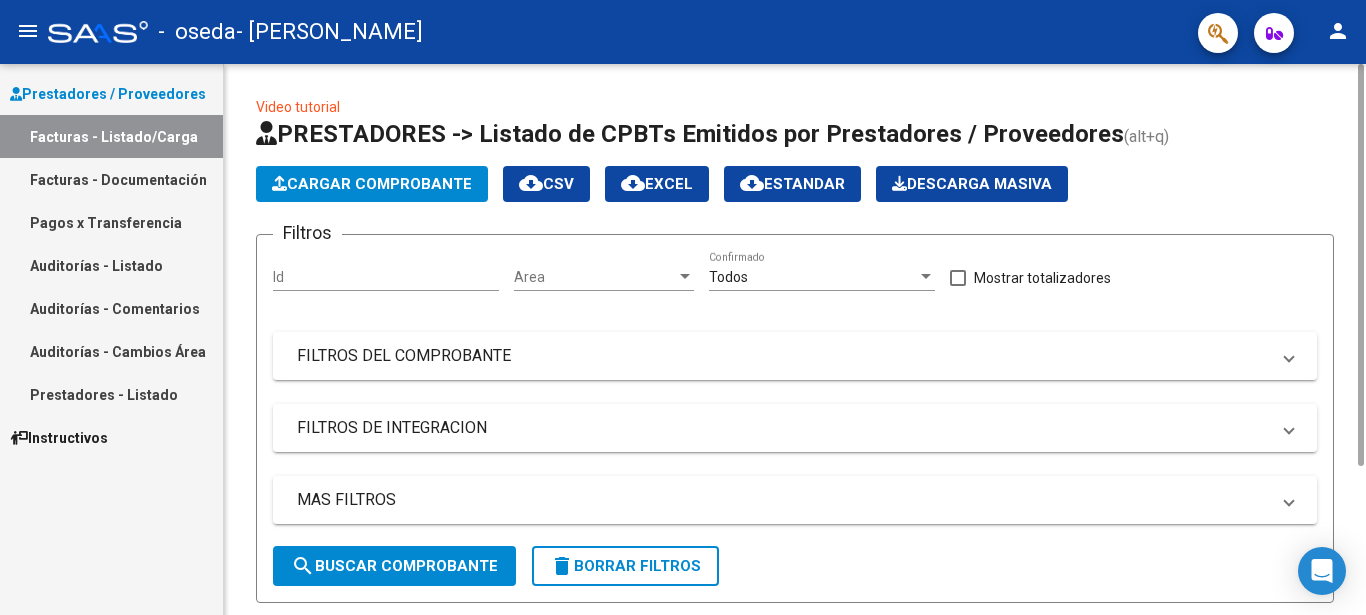 click on "Cargar Comprobante" 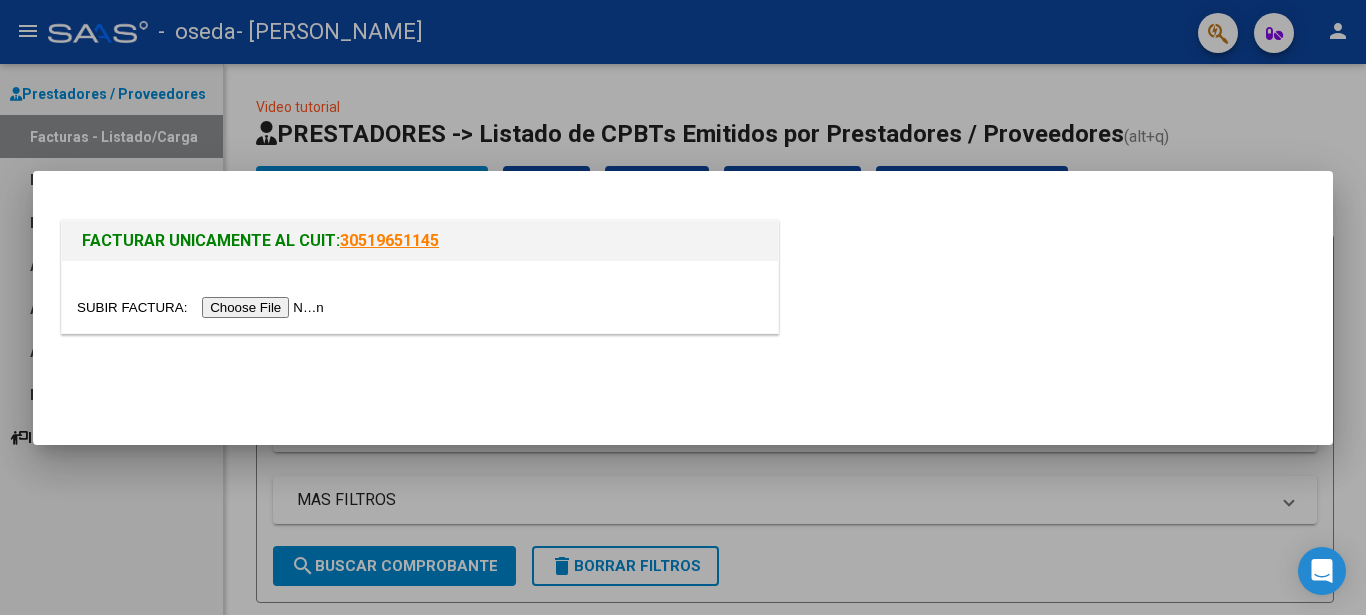 click at bounding box center (203, 307) 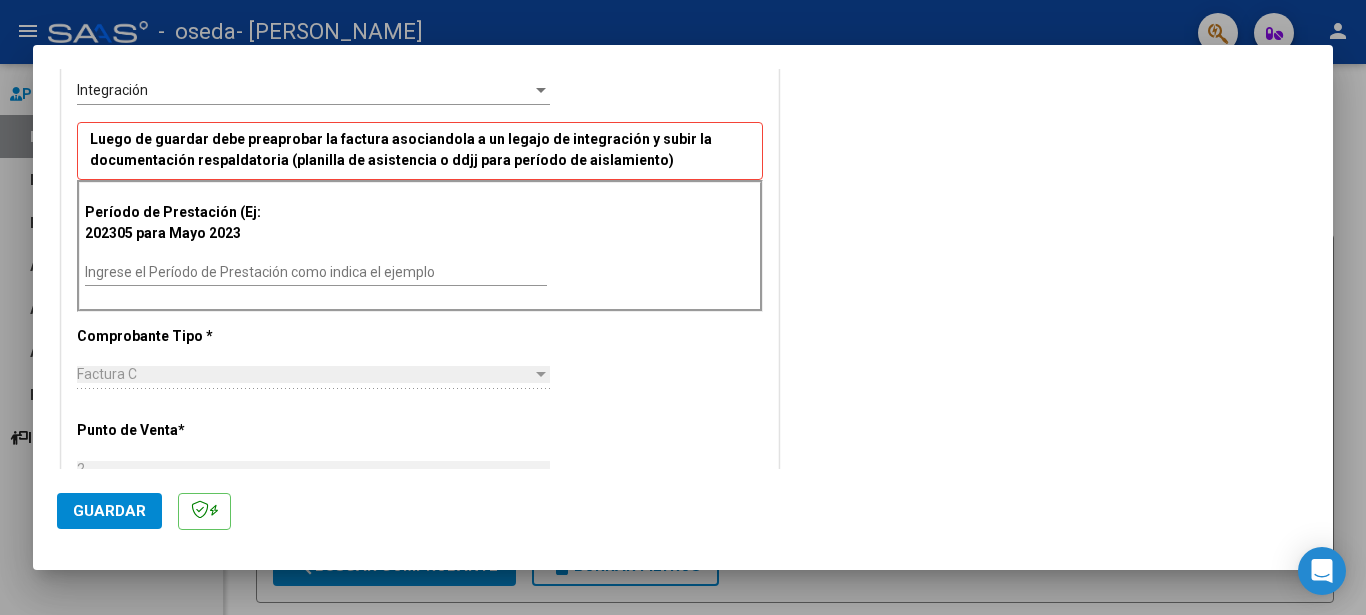 scroll, scrollTop: 510, scrollLeft: 0, axis: vertical 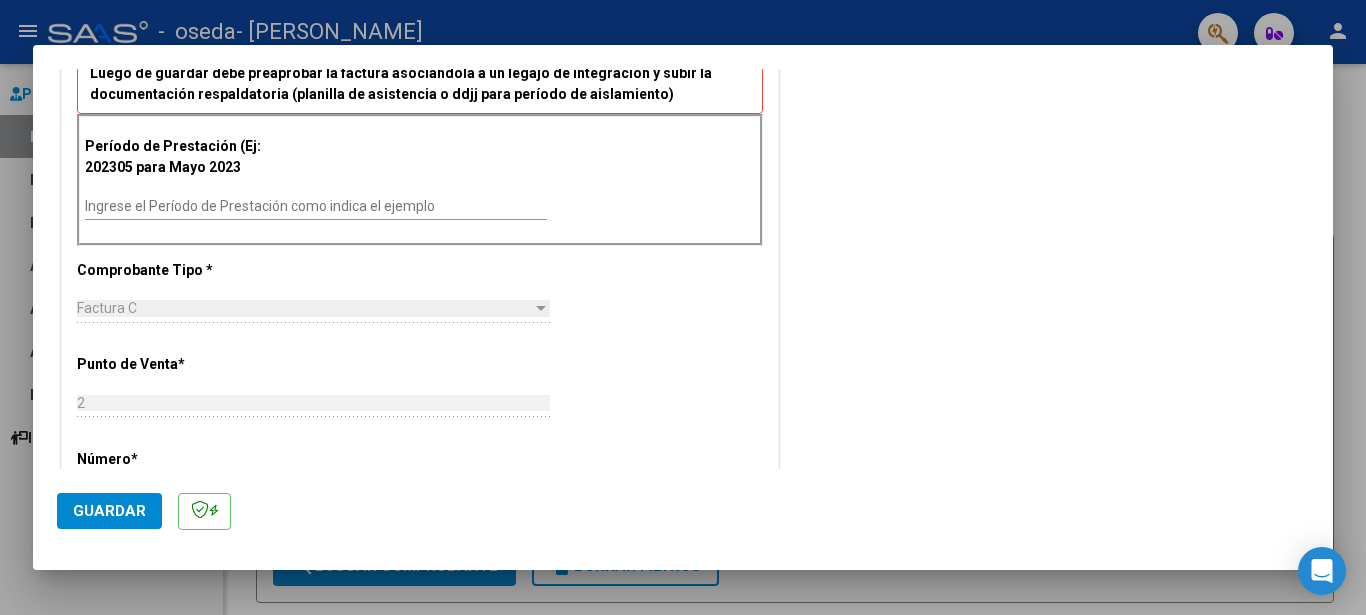 click on "Ingrese el Período de Prestación como indica el ejemplo" at bounding box center [316, 206] 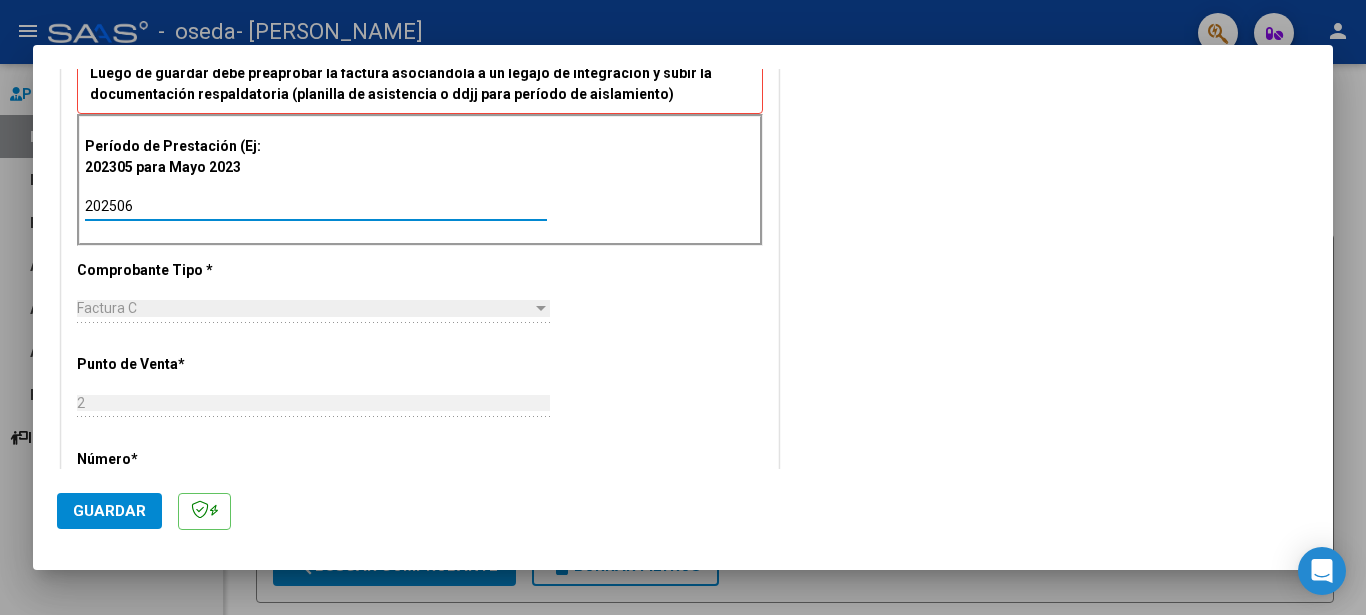 type on "202506" 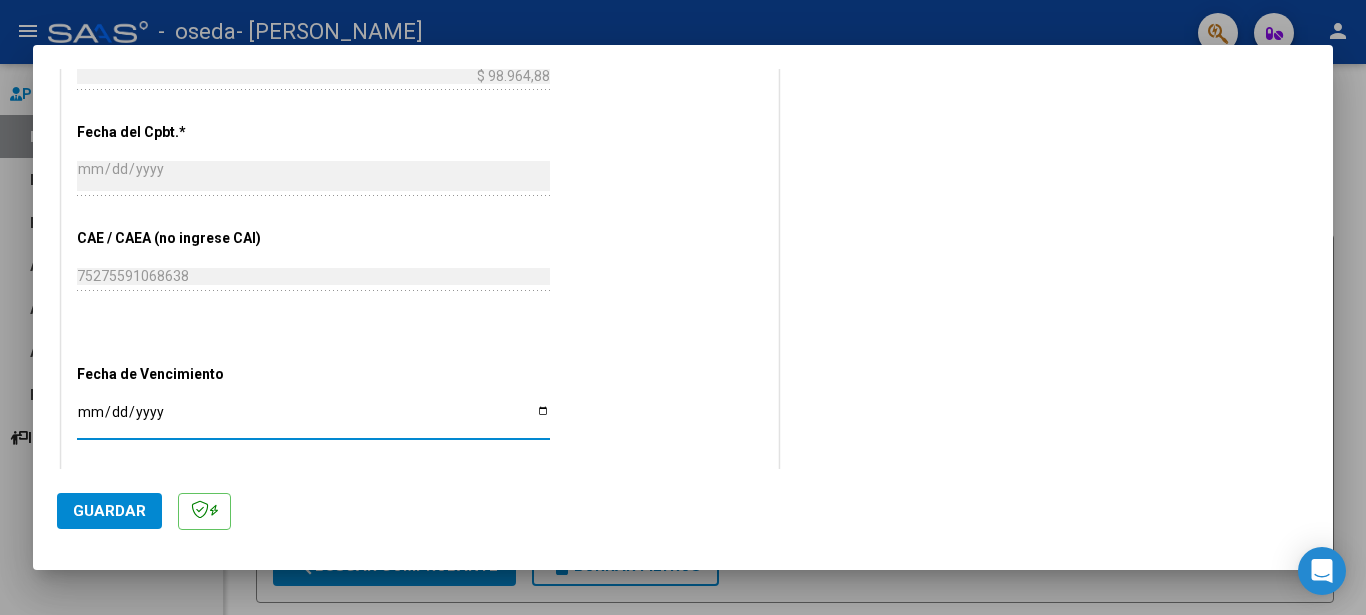 scroll, scrollTop: 1071, scrollLeft: 0, axis: vertical 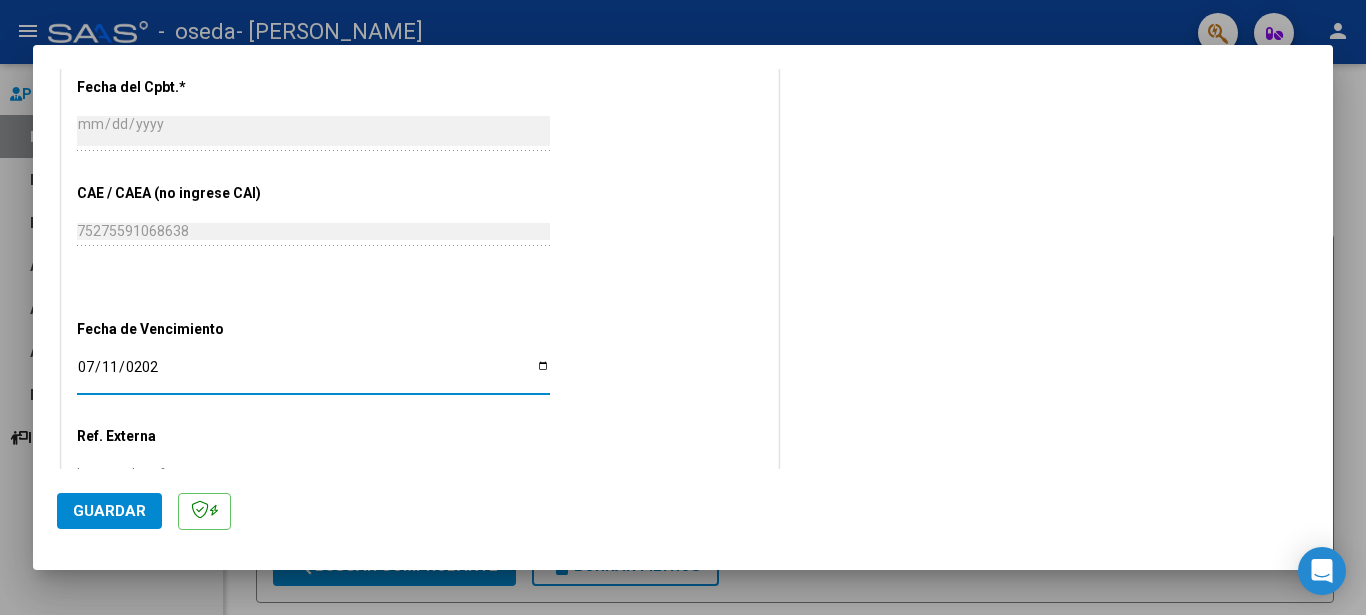 type on "[DATE]" 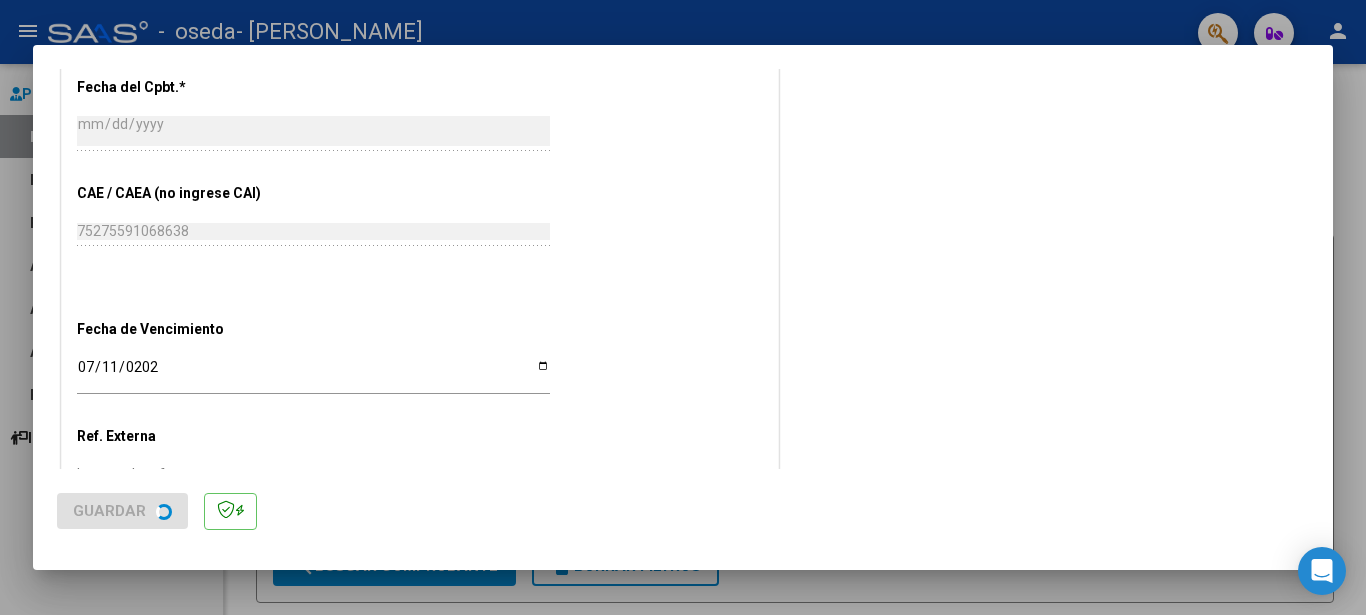 scroll, scrollTop: 0, scrollLeft: 0, axis: both 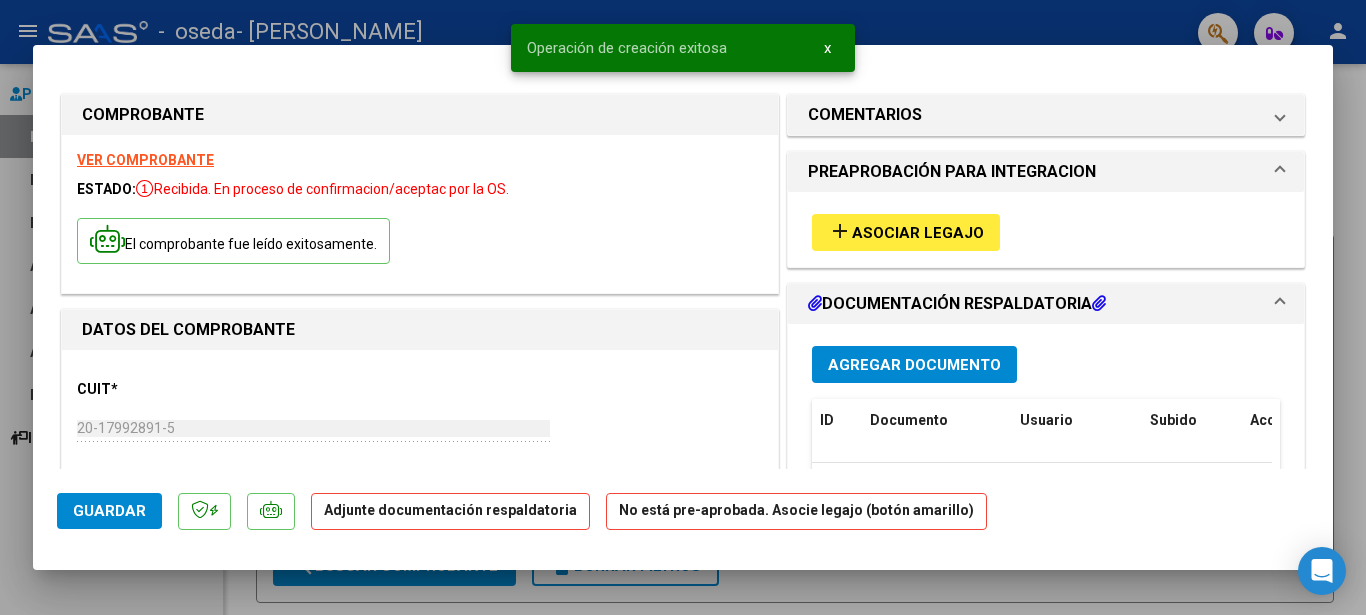 click on "Asociar Legajo" at bounding box center [918, 233] 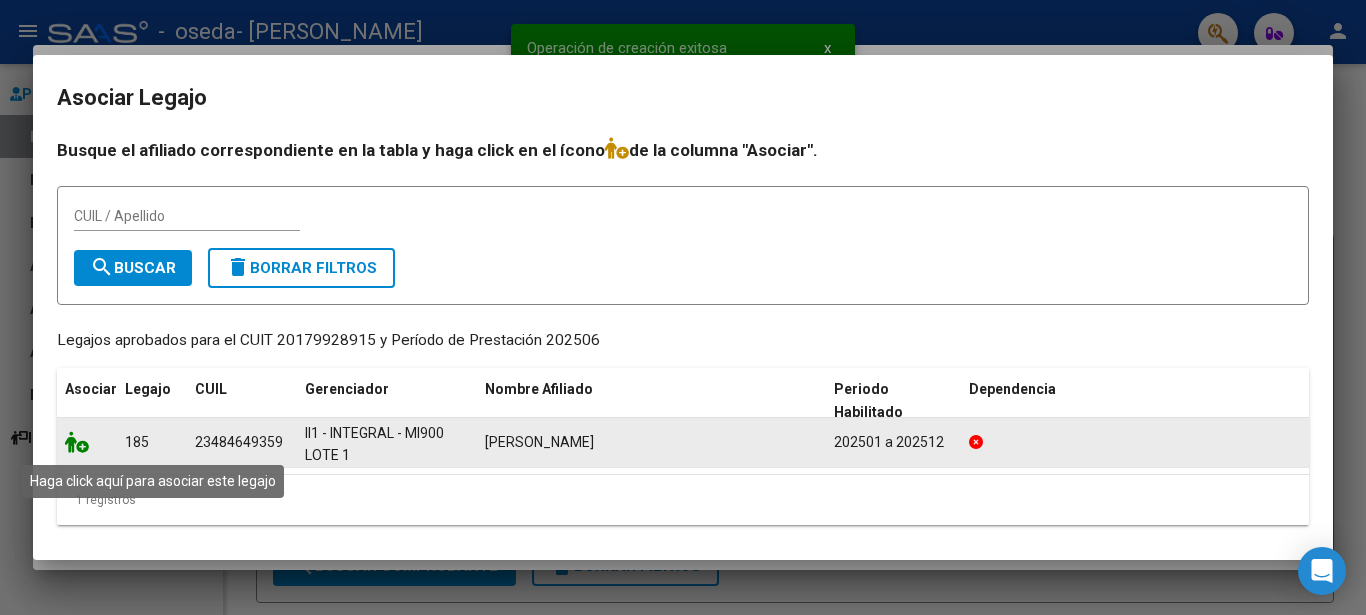 click 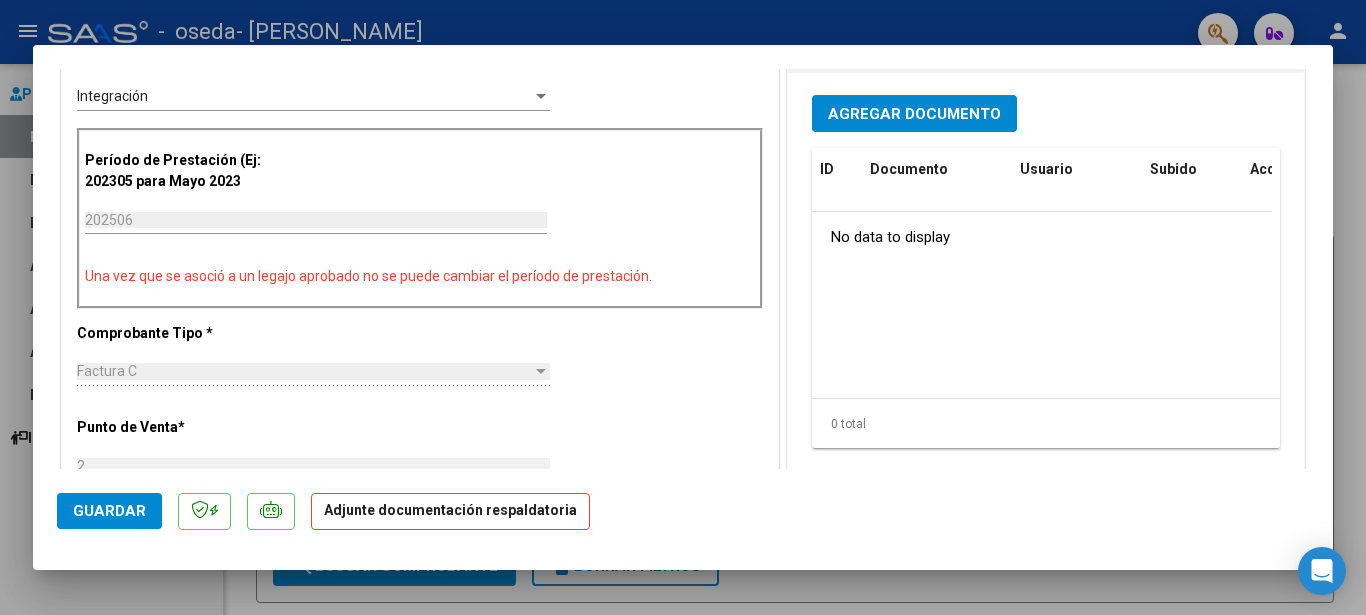 scroll, scrollTop: 408, scrollLeft: 0, axis: vertical 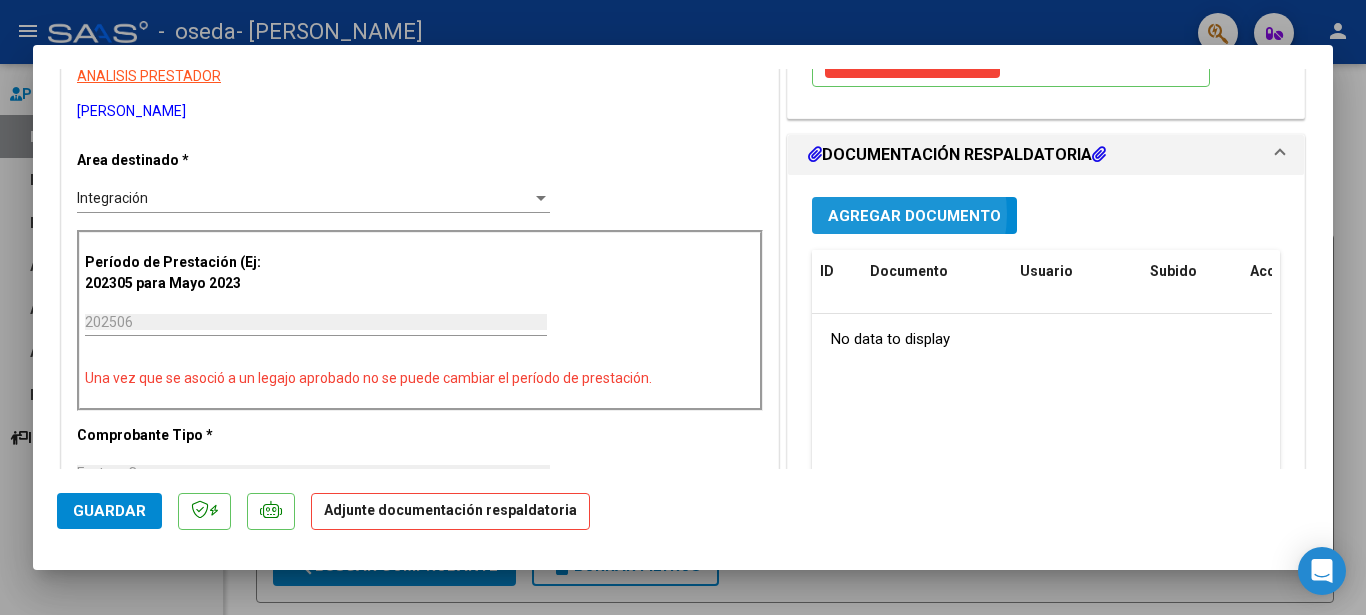 click on "Agregar Documento" at bounding box center (914, 216) 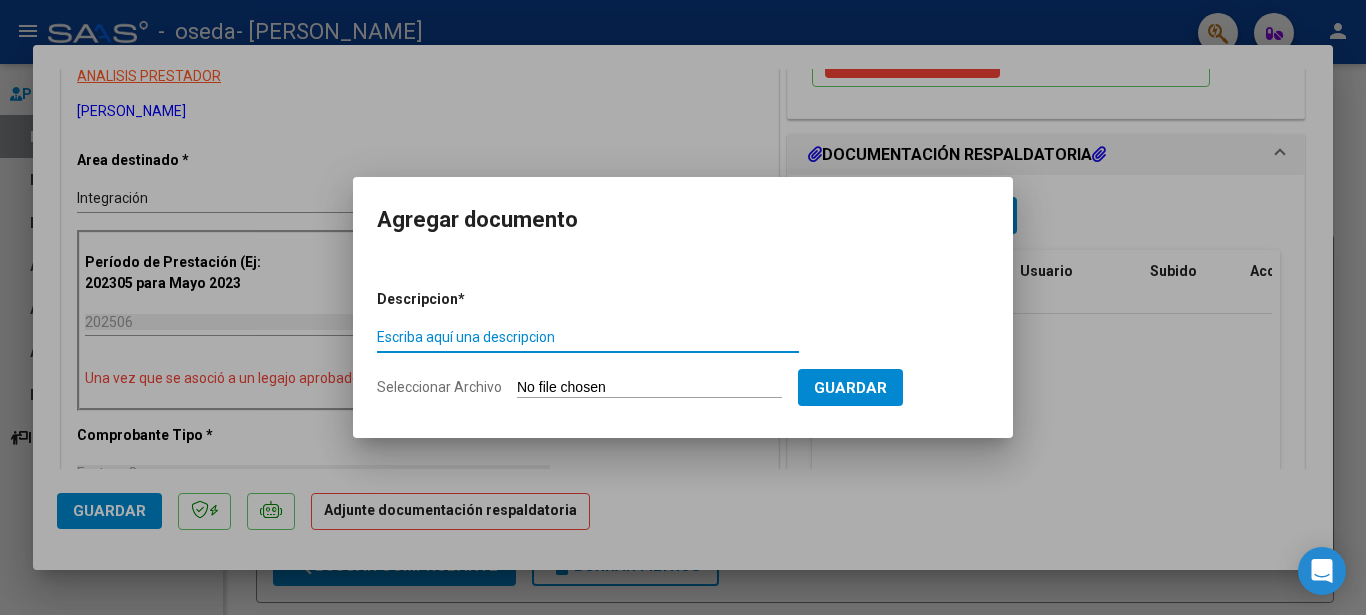click on "Seleccionar Archivo" at bounding box center [649, 388] 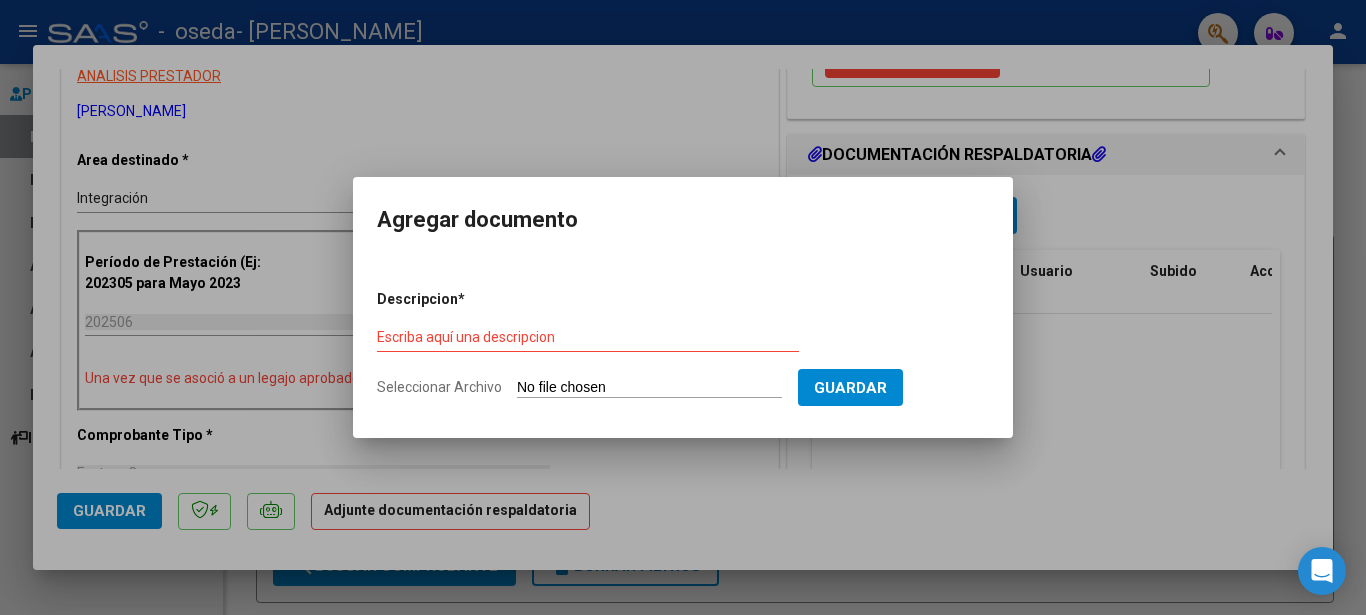 type on "C:\fakepath\[PERSON_NAME] 8.pdf" 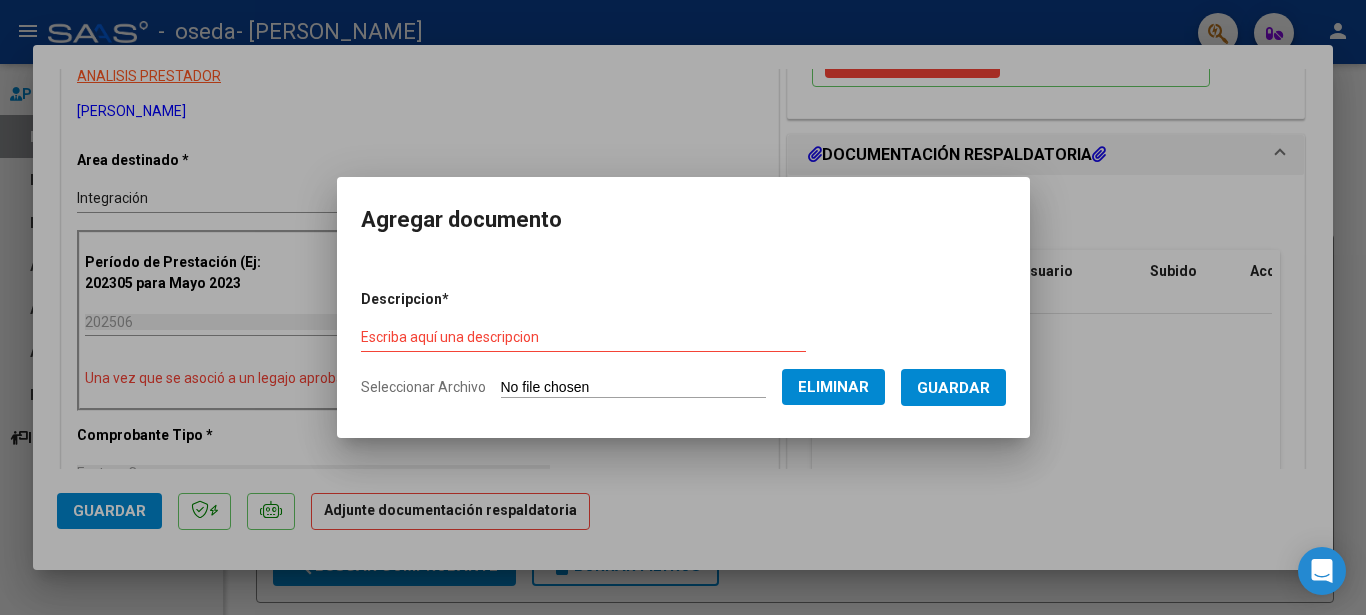 click on "Escriba aquí una descripcion" at bounding box center [583, 338] 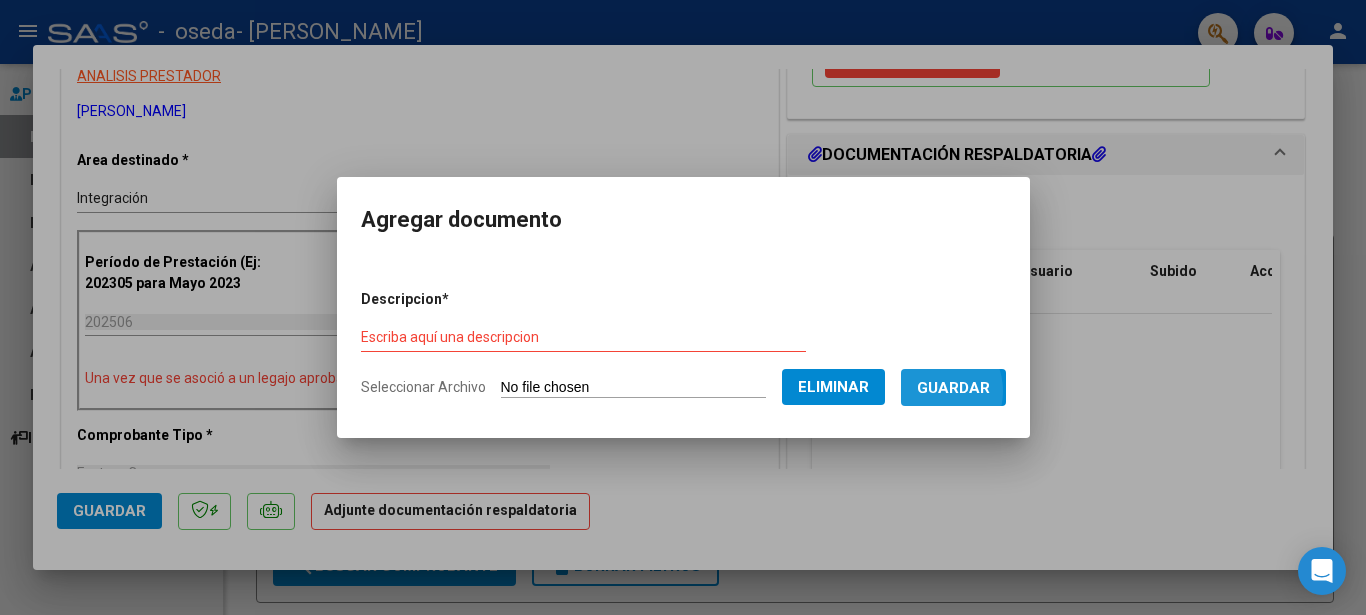 click on "Guardar" at bounding box center (953, 388) 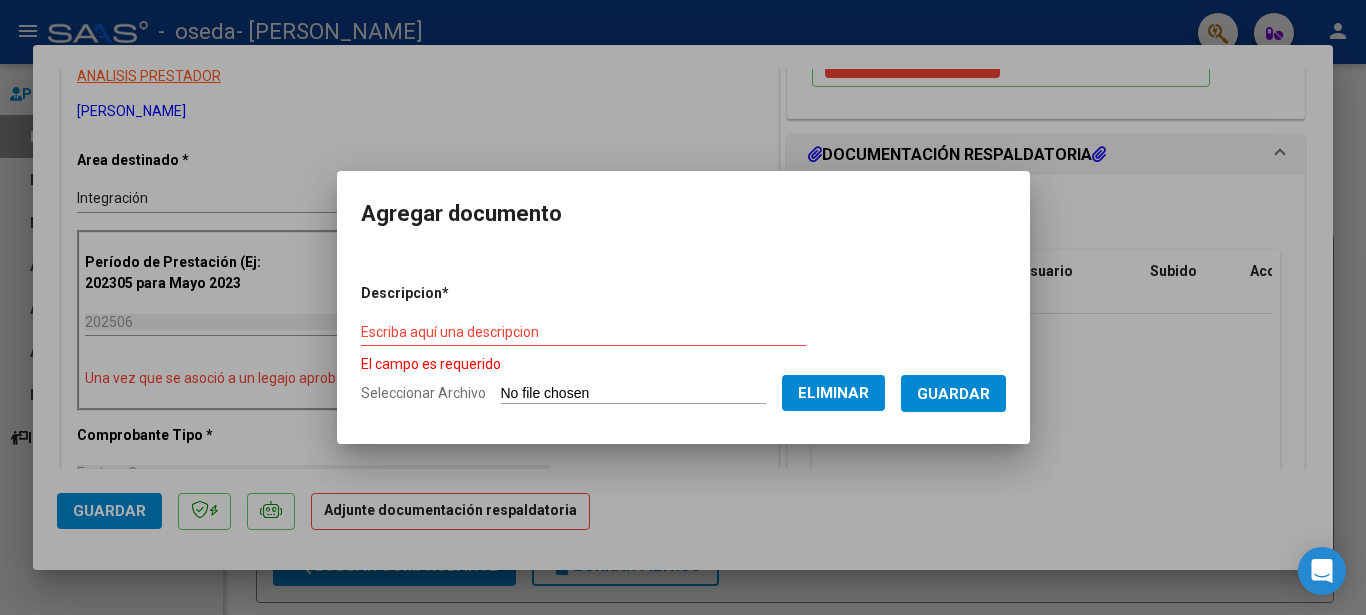 click on "Escriba aquí una descripcion" at bounding box center (583, 332) 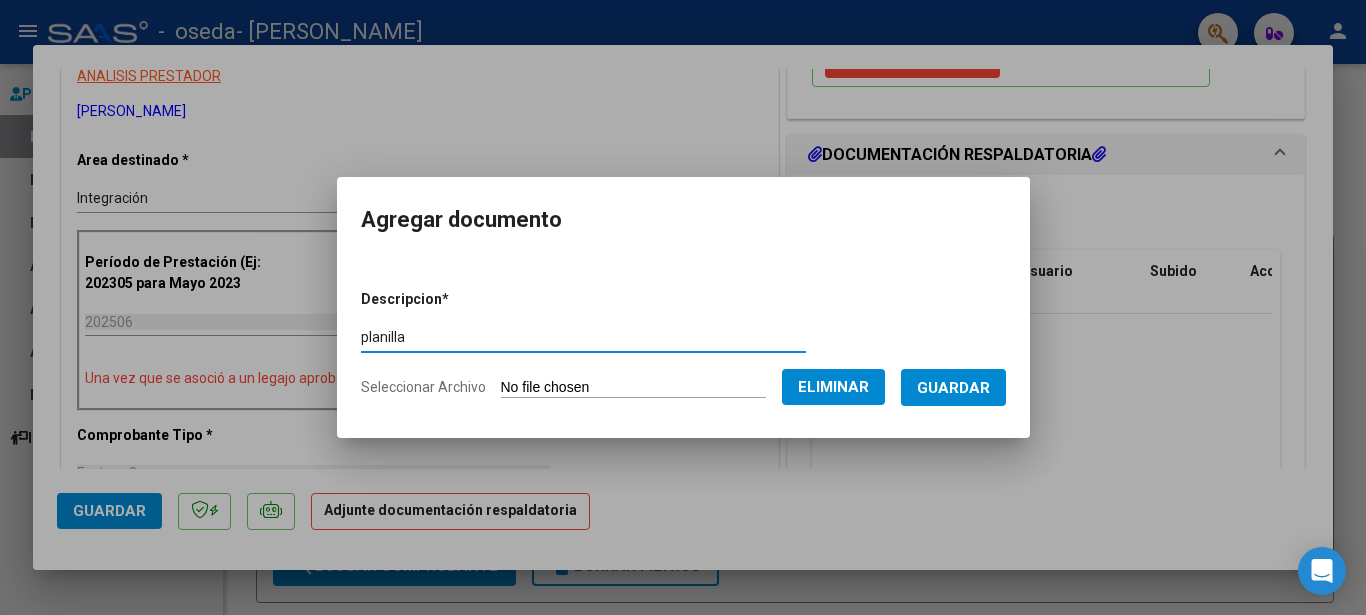 type on "planilla" 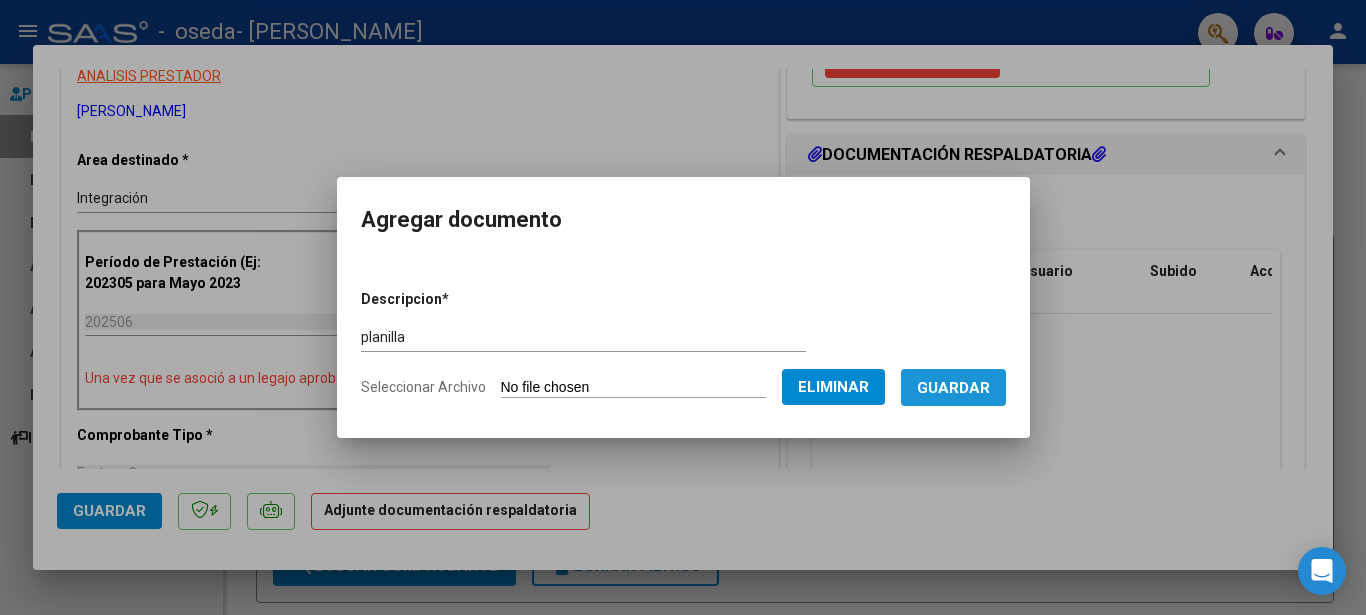 click on "Guardar" at bounding box center (953, 388) 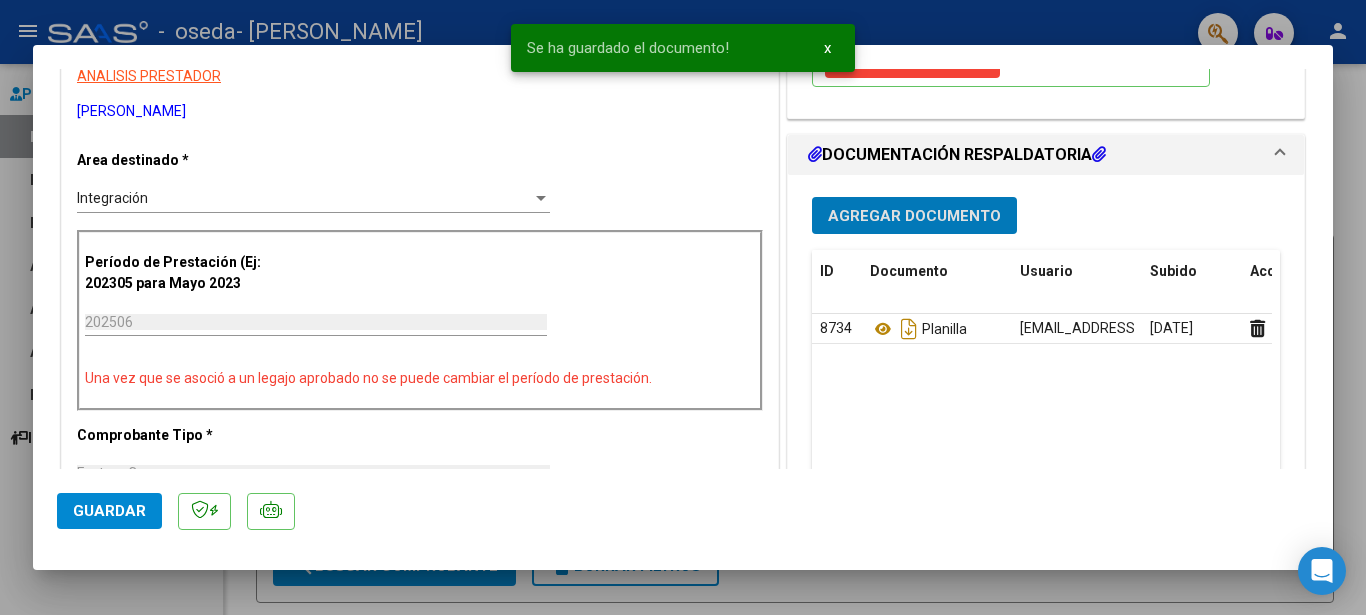 click on "Agregar Documento" at bounding box center [914, 216] 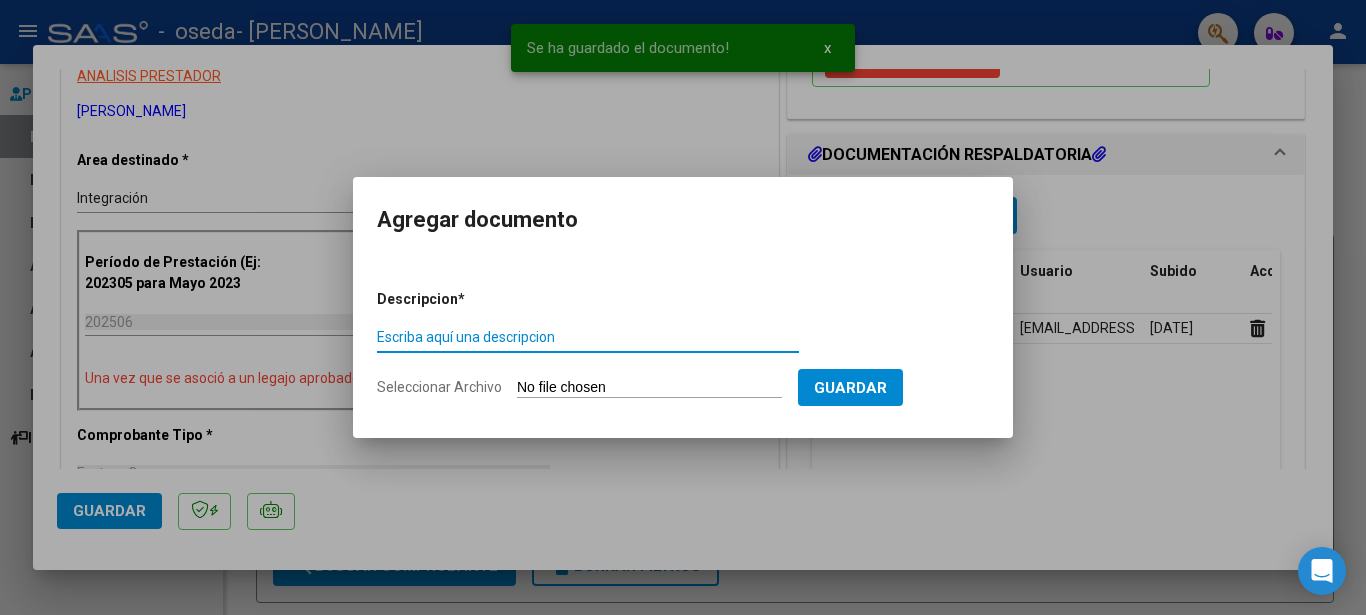click on "Escriba aquí una descripcion" at bounding box center (588, 337) 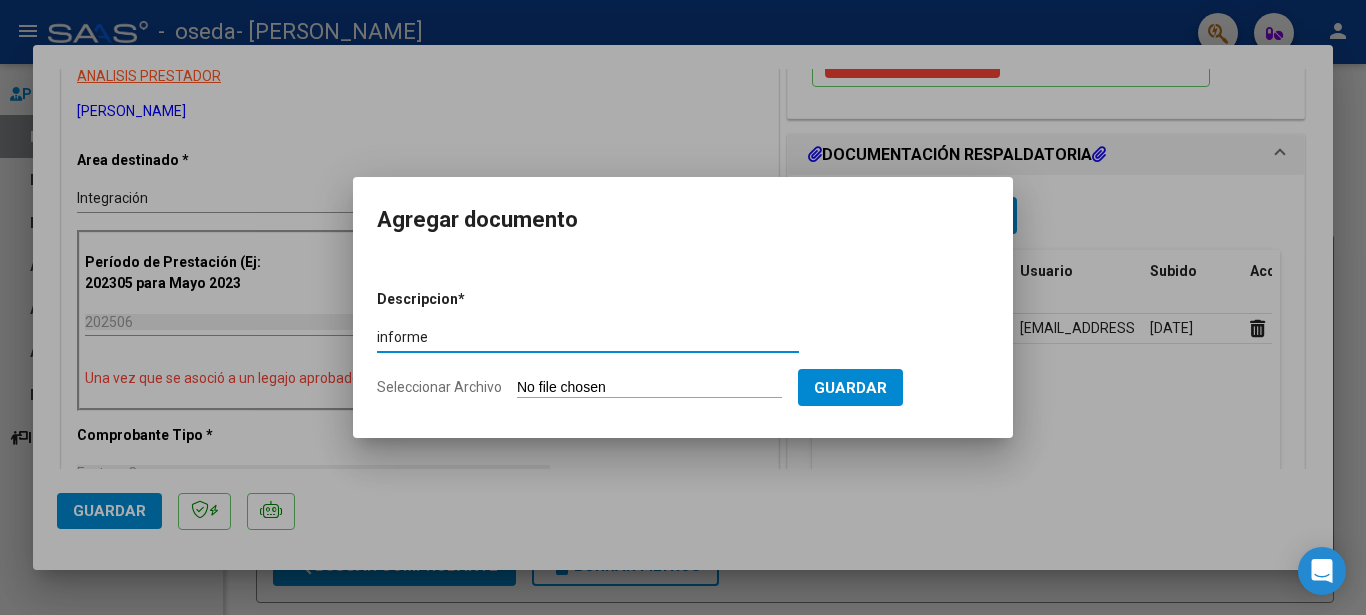 type on "informe" 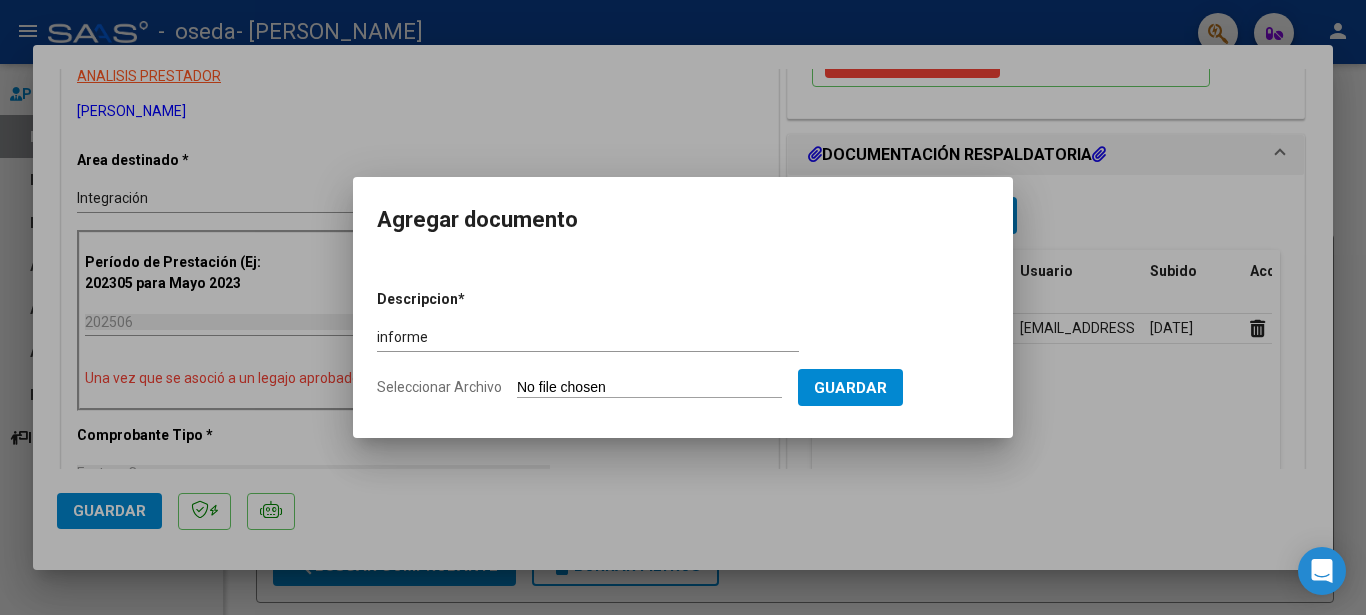 click on "Seleccionar Archivo" at bounding box center (649, 388) 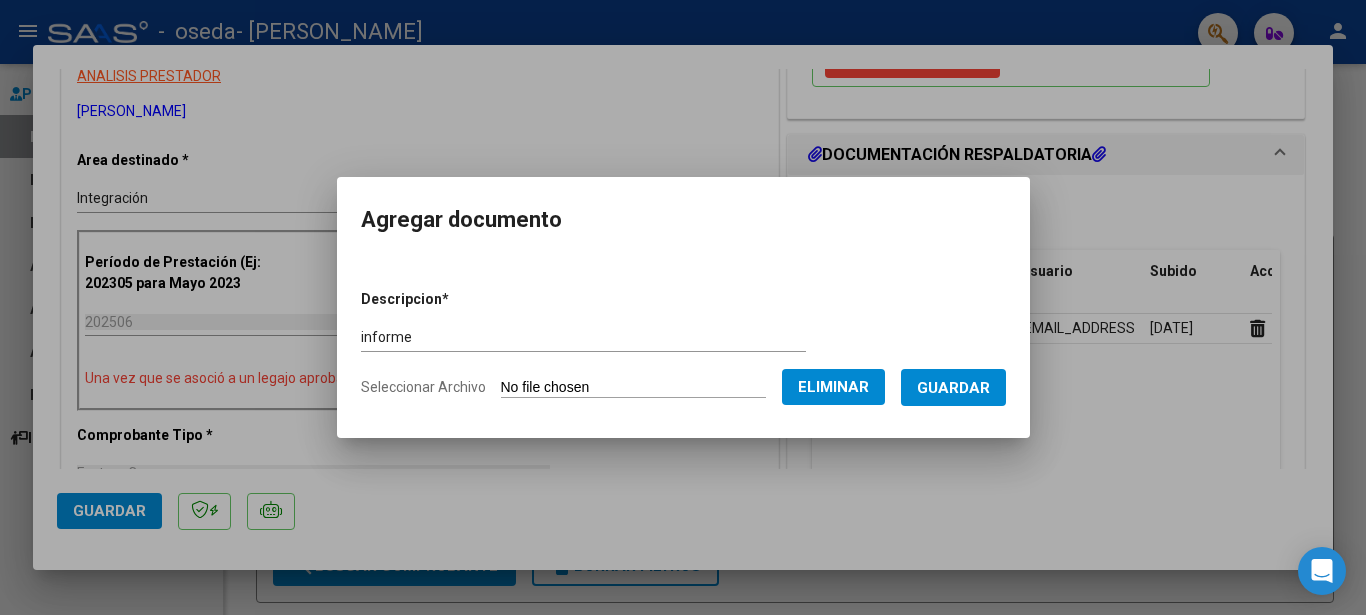 click on "Guardar" at bounding box center (953, 388) 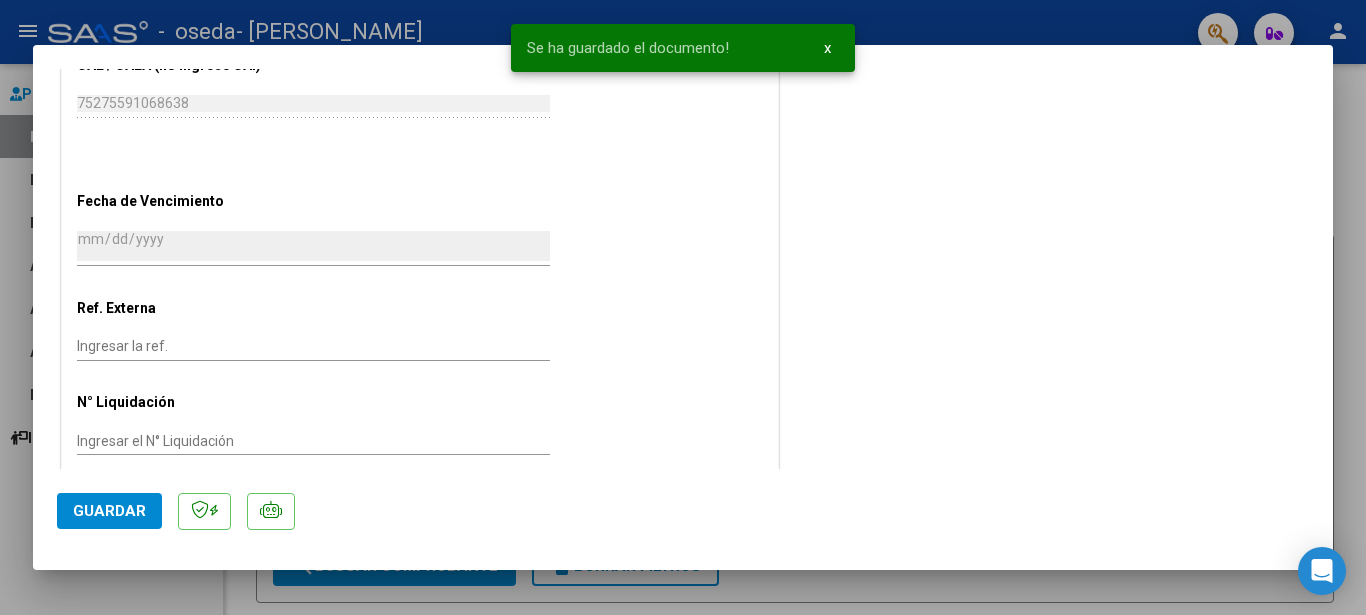 scroll, scrollTop: 1263, scrollLeft: 0, axis: vertical 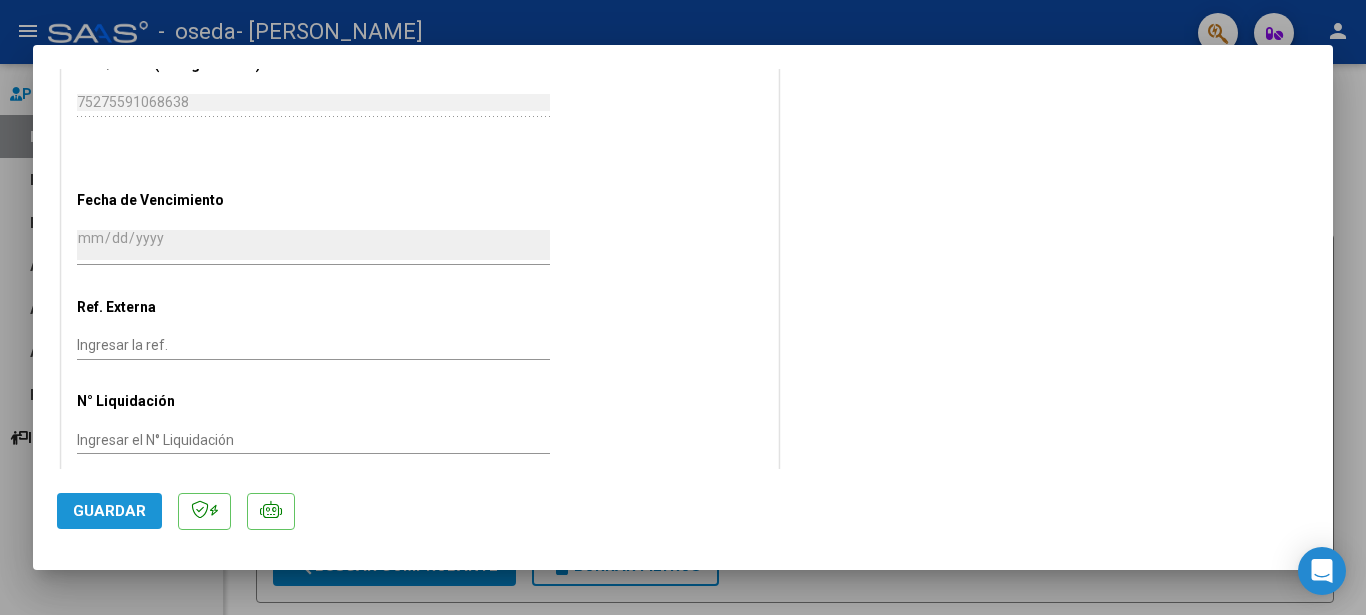 click on "Guardar" 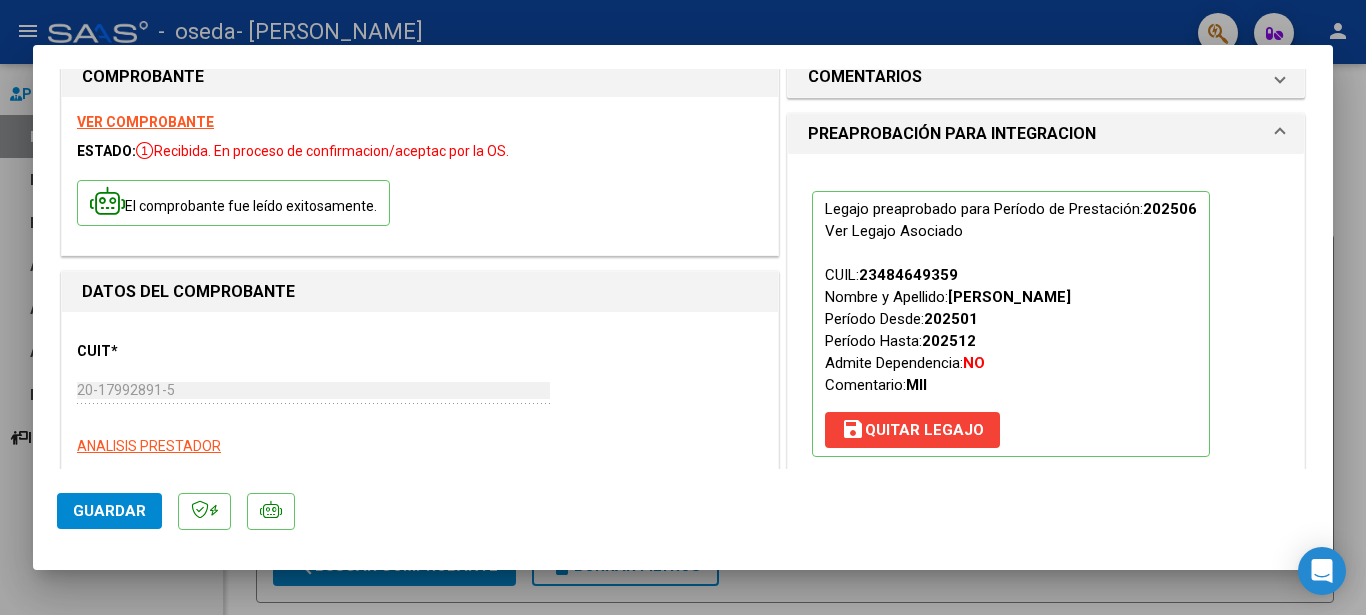 scroll, scrollTop: 0, scrollLeft: 0, axis: both 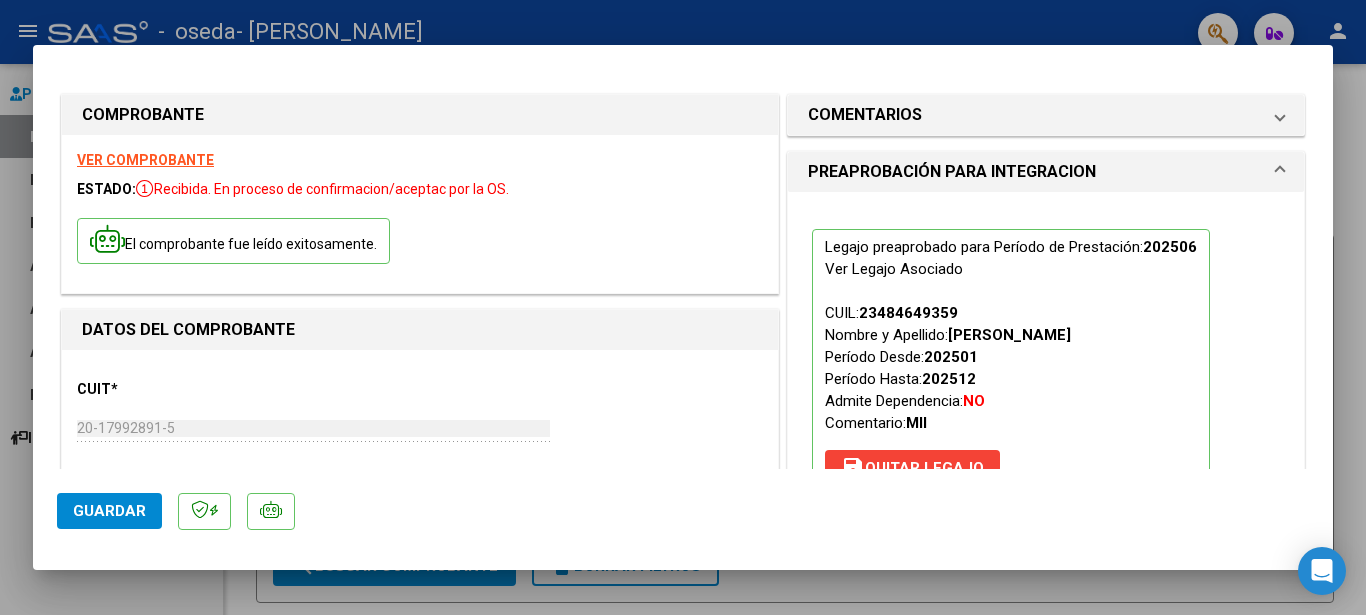 click at bounding box center [683, 307] 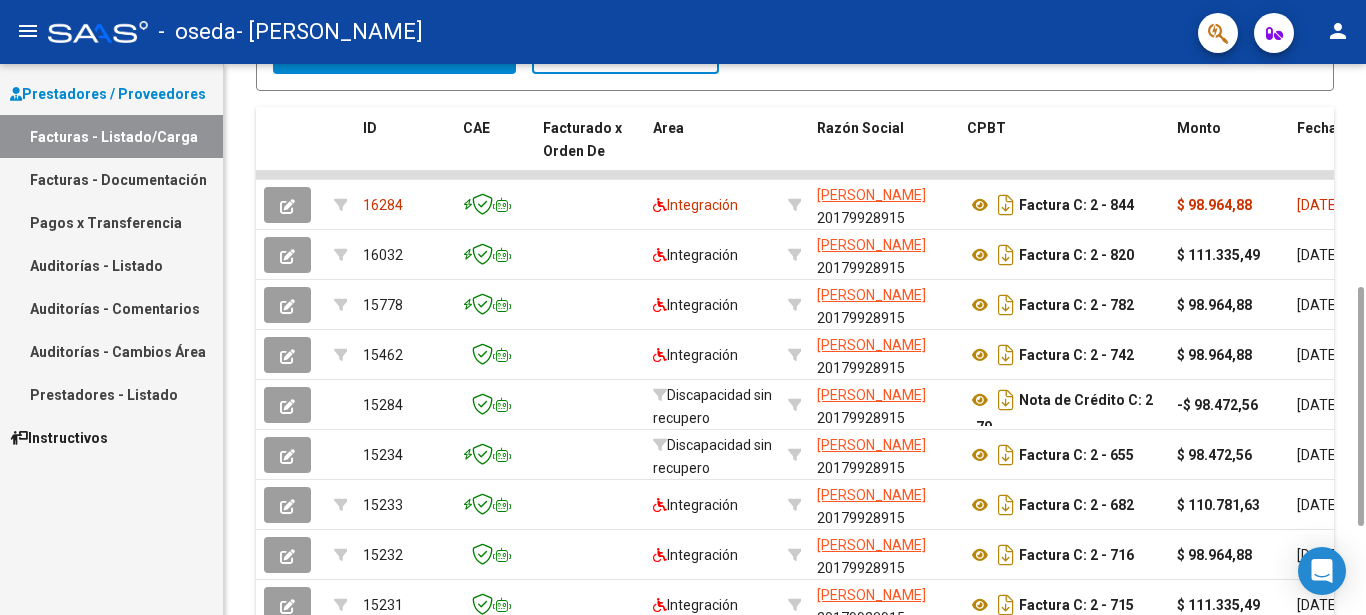scroll, scrollTop: 716, scrollLeft: 0, axis: vertical 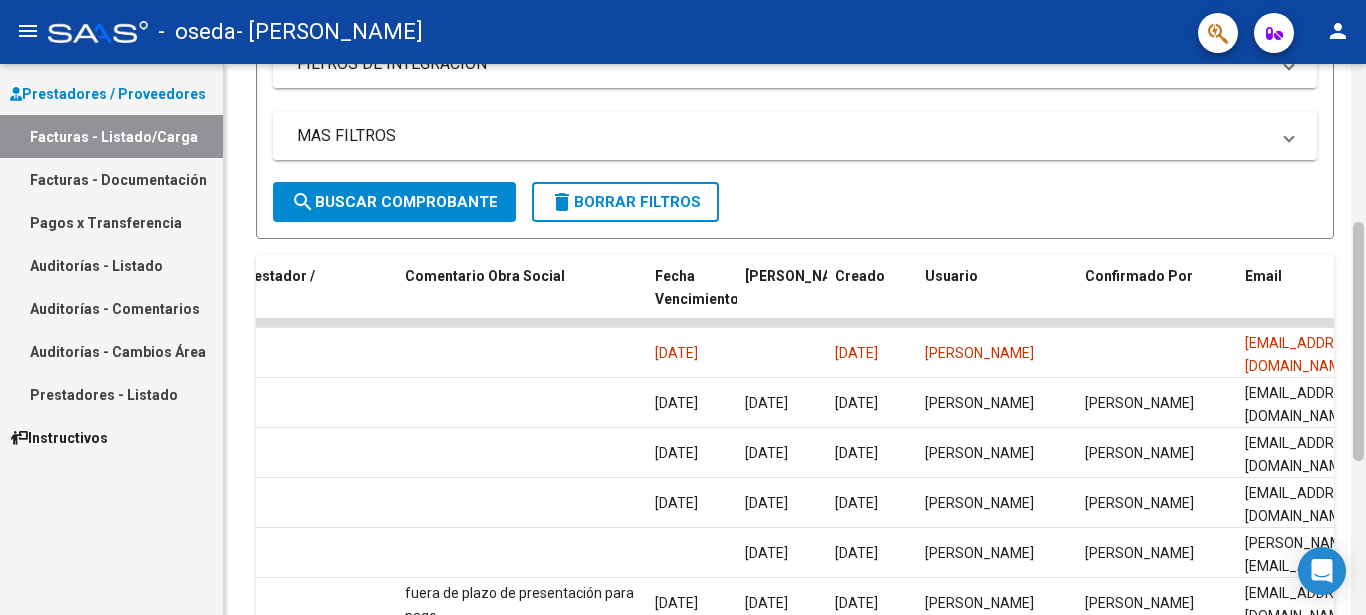 drag, startPoint x: 1361, startPoint y: 409, endPoint x: 1360, endPoint y: 256, distance: 153.00327 